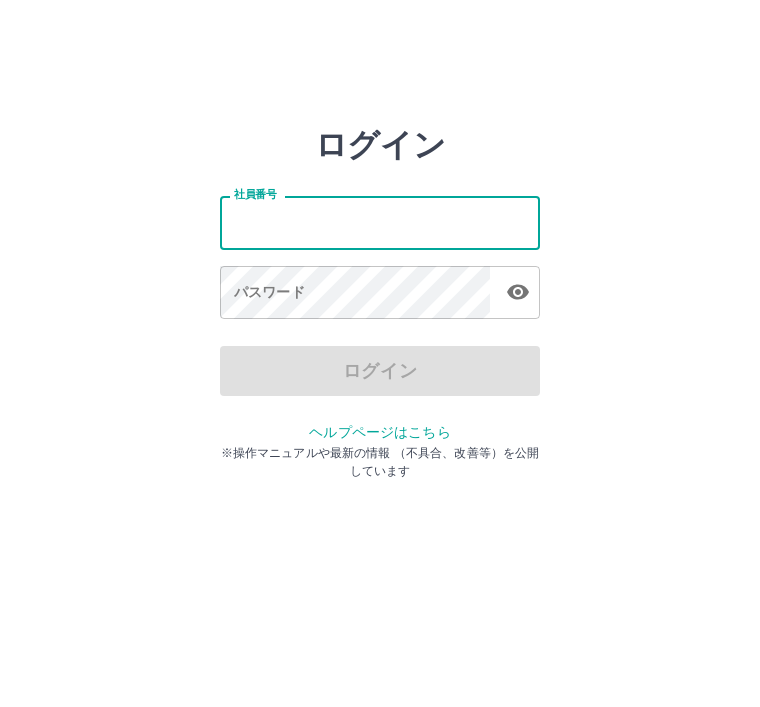 scroll, scrollTop: 0, scrollLeft: 0, axis: both 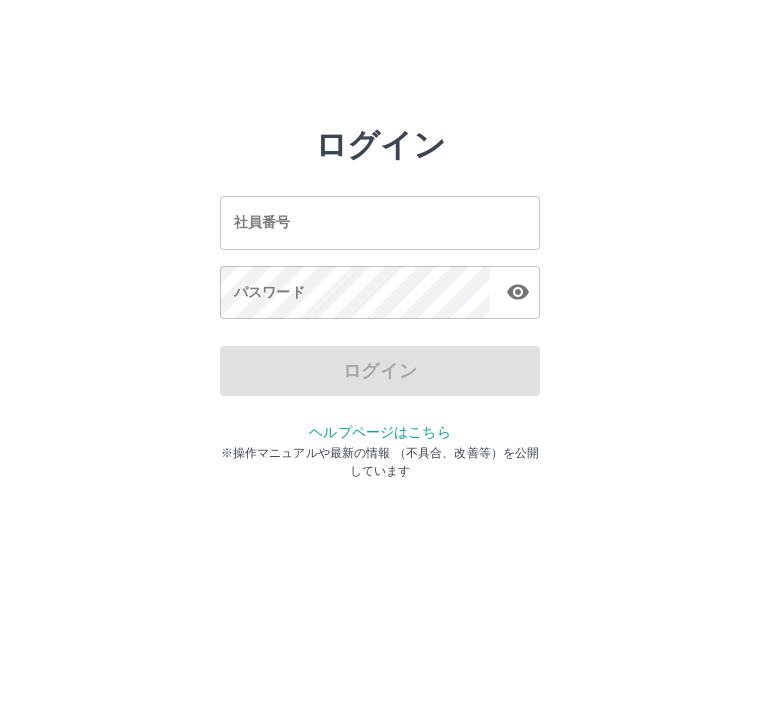 click on "社員番号" at bounding box center (380, 222) 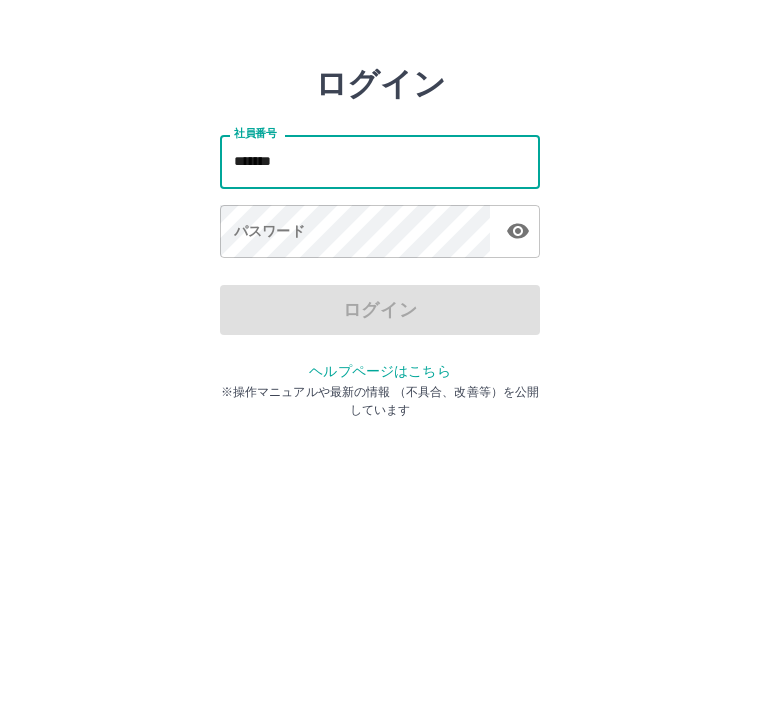 click at bounding box center [518, 292] 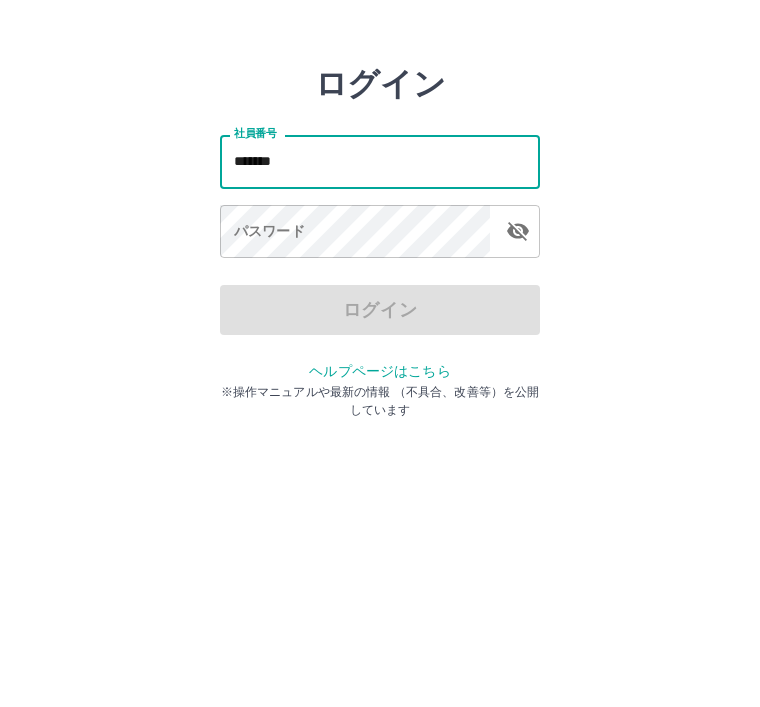 type on "*******" 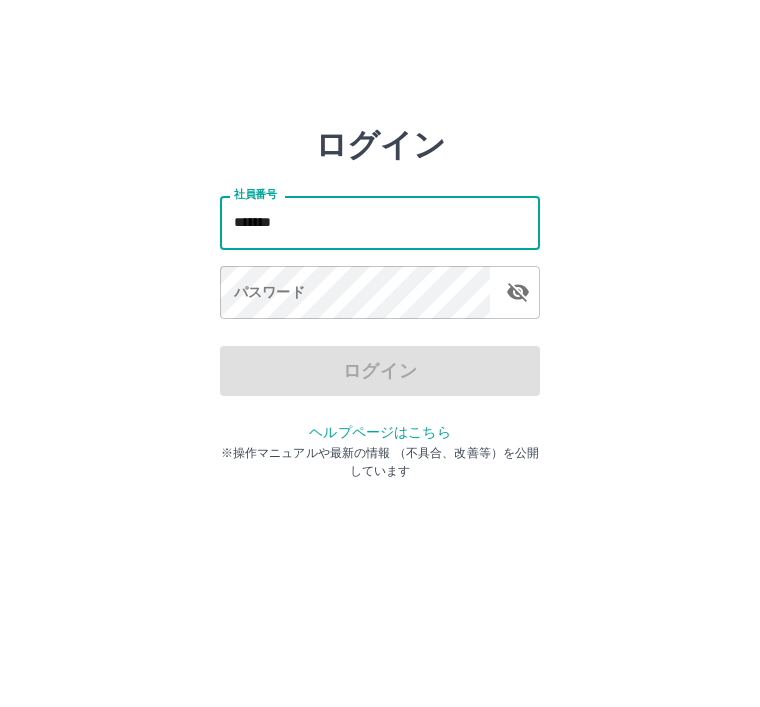 click on "ログイン 社員番号 ******* 社員番号 パスワード パスワード ログイン ヘルプページはこちら ※操作マニュアルや最新の情報 （不具合、改善等）を公開しています" at bounding box center (380, 286) 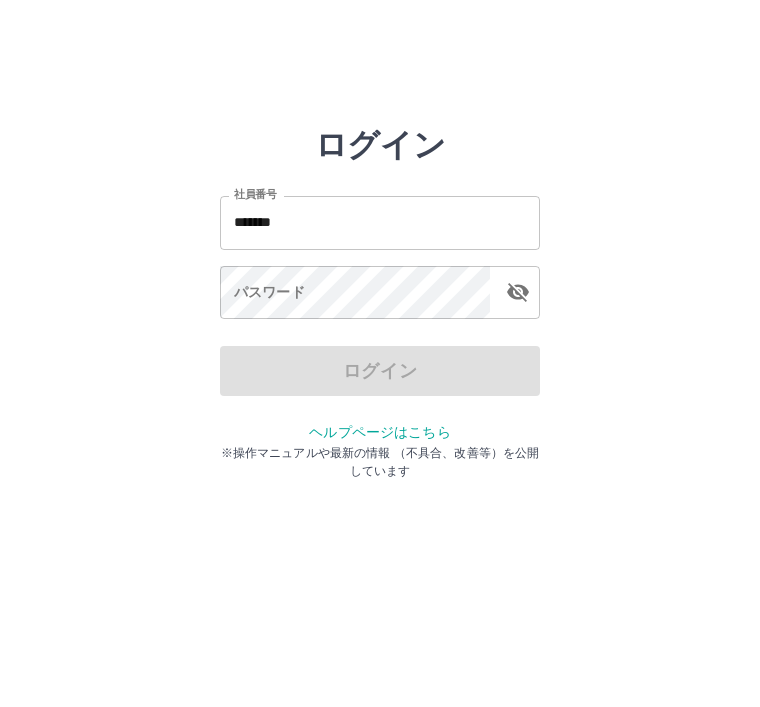 click at bounding box center [518, 292] 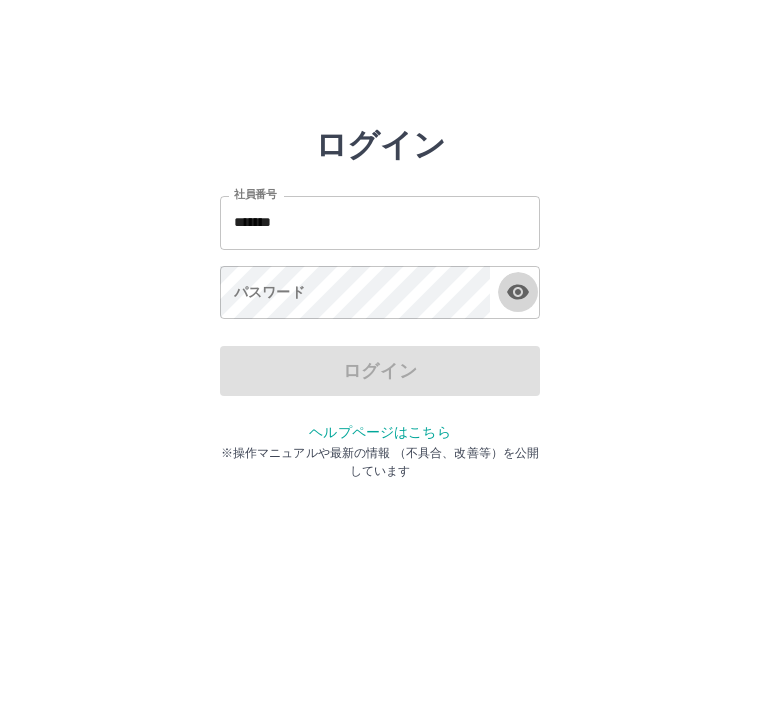 click at bounding box center (518, 292) 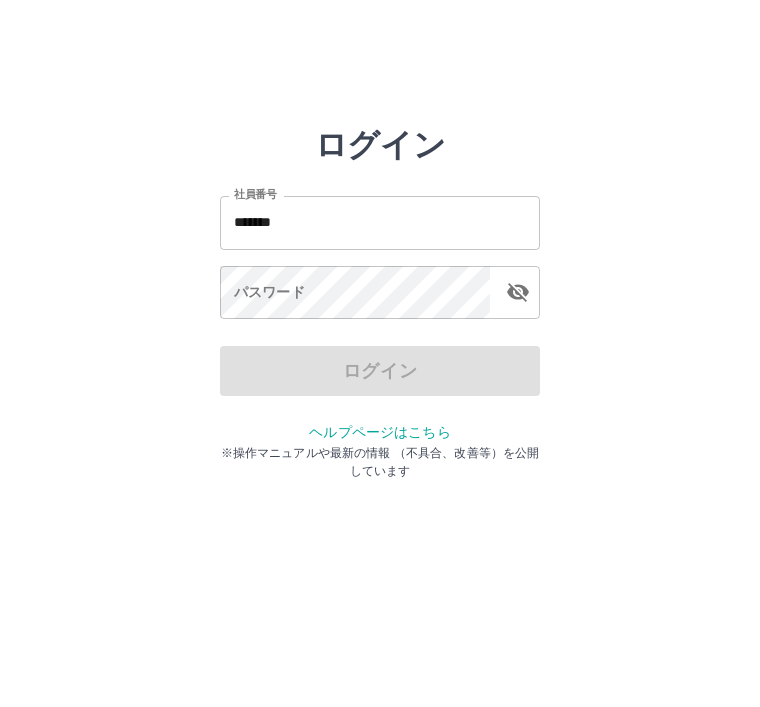 click on "ログイン 社員番号 ******* 社員番号 パスワード パスワード ログイン ヘルプページはこちら ※操作マニュアルや最新の情報 （不具合、改善等）を公開しています" at bounding box center [380, 286] 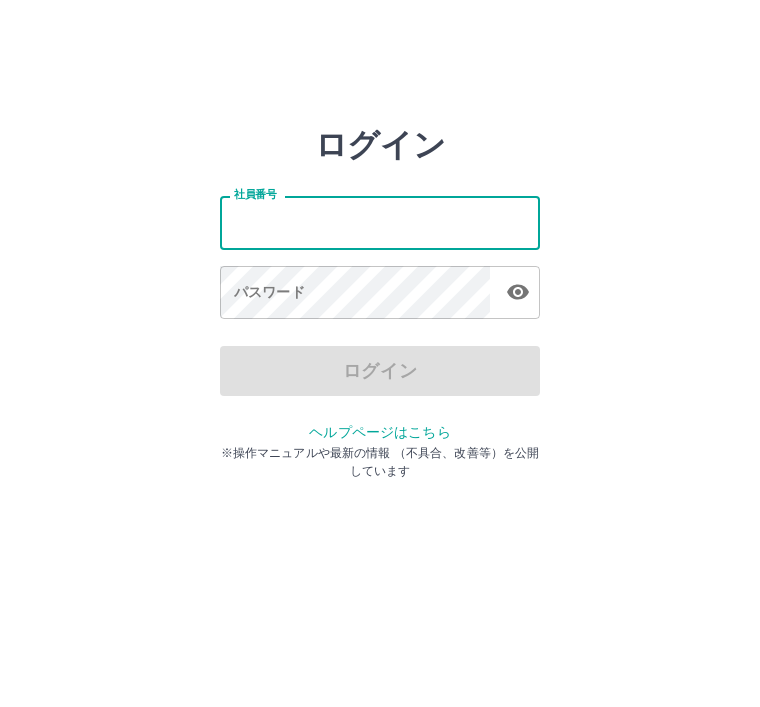 scroll, scrollTop: 0, scrollLeft: 0, axis: both 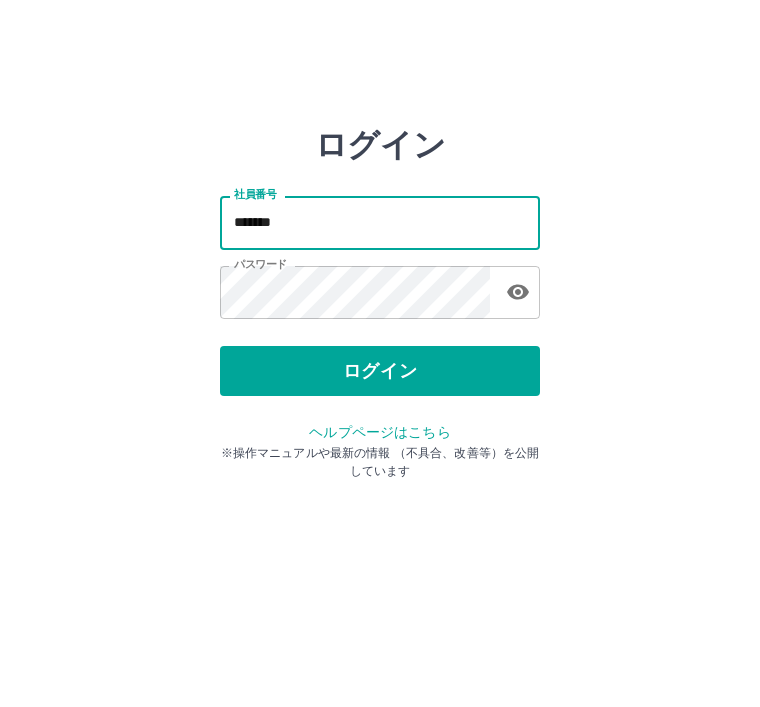 click on "*******" at bounding box center [380, 222] 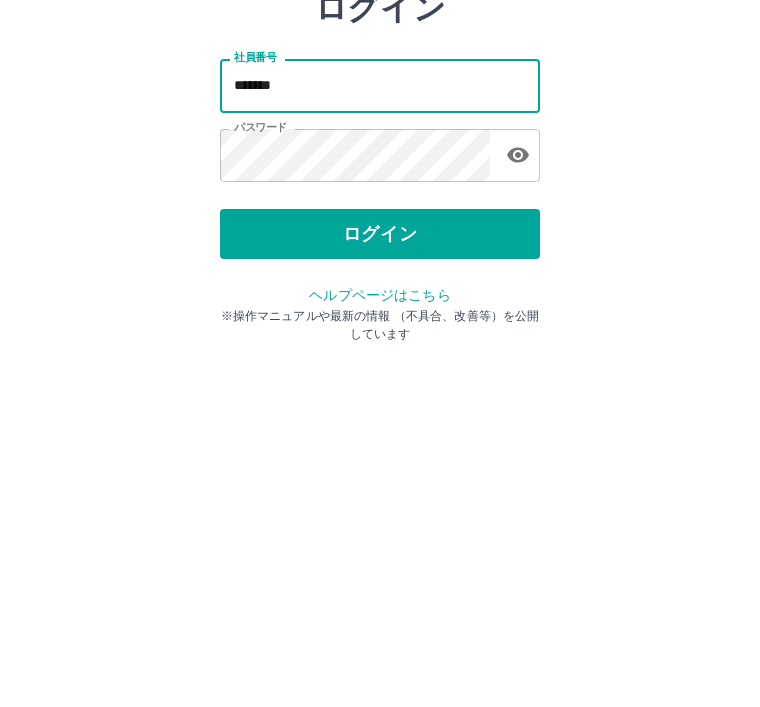 click on "*******" at bounding box center (380, 222) 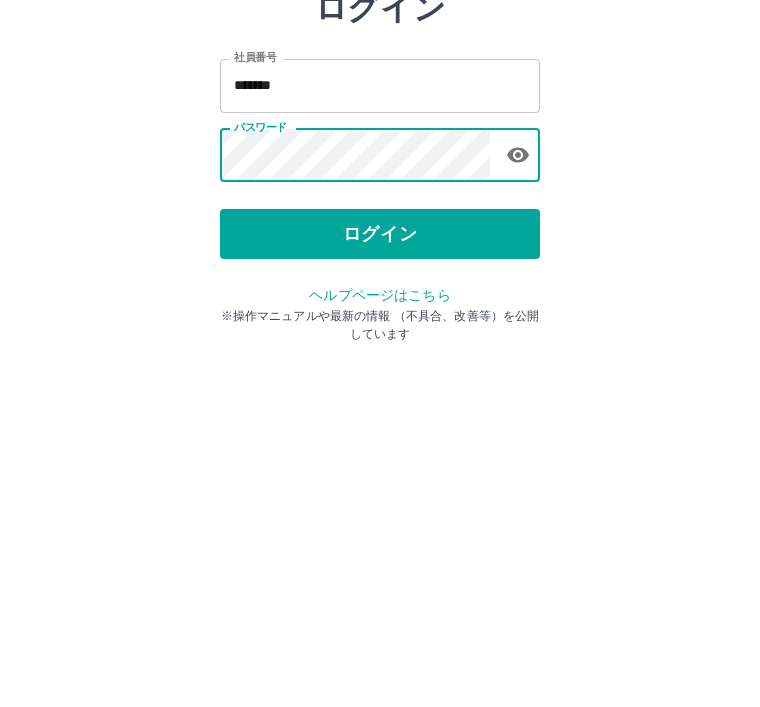 click on "ログイン" at bounding box center [380, 371] 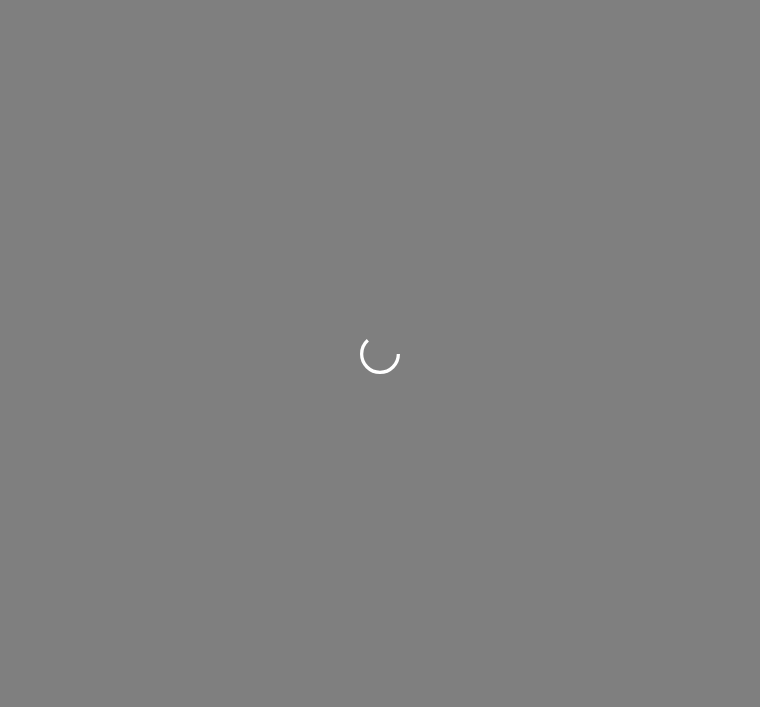 scroll, scrollTop: 0, scrollLeft: 0, axis: both 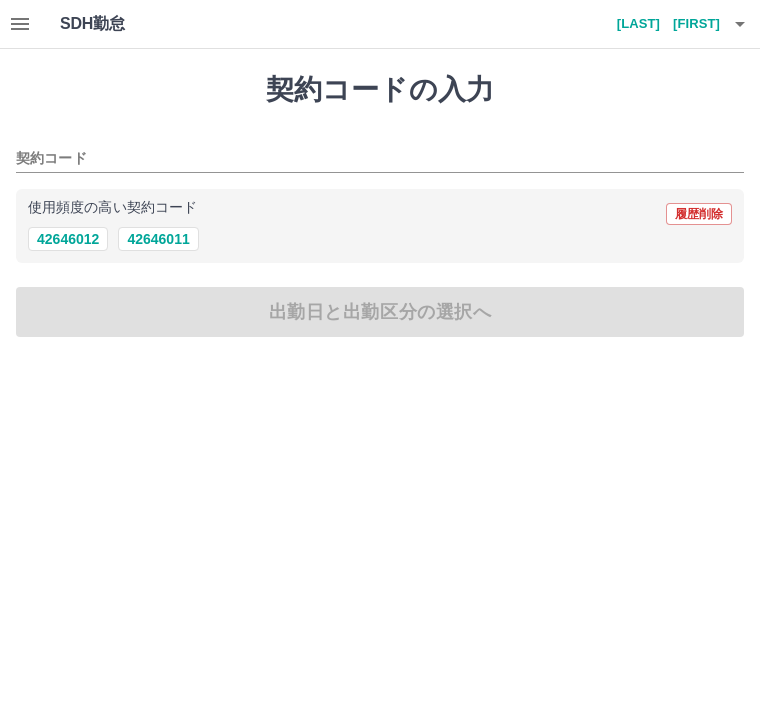 click on "42646012" at bounding box center [68, 239] 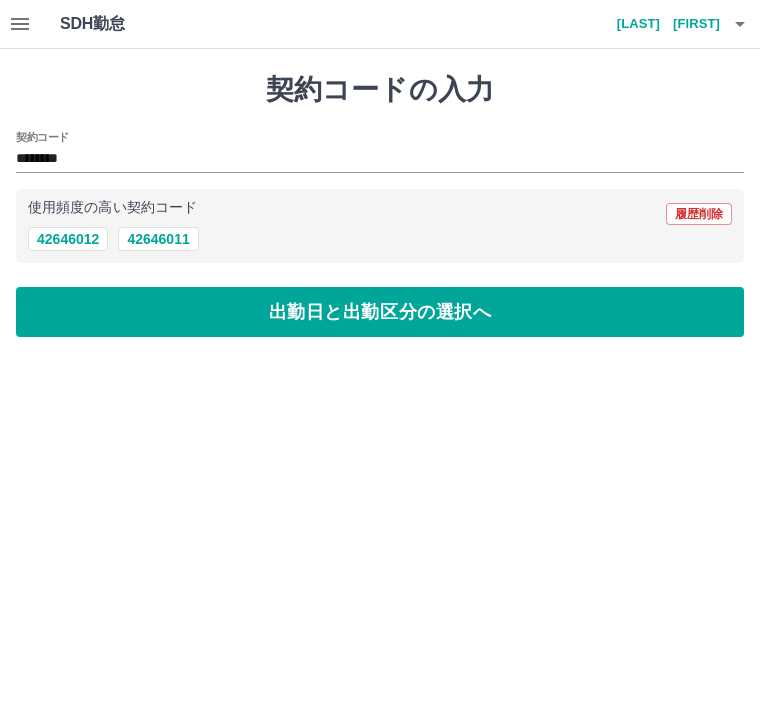 click on "出勤日と出勤区分の選択へ" at bounding box center (380, 312) 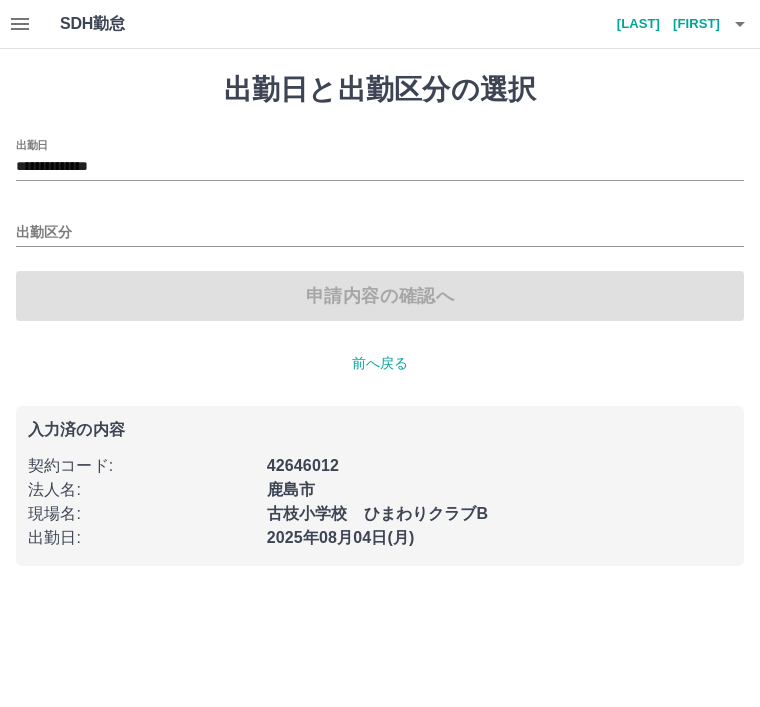 click on "申請内容の確認へ" at bounding box center (380, 296) 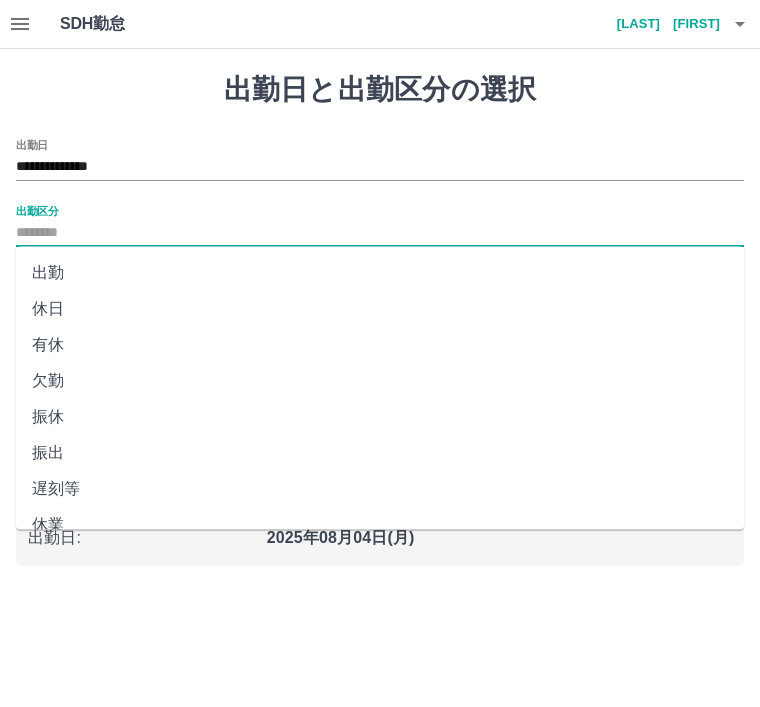 click on "出勤" at bounding box center [380, 273] 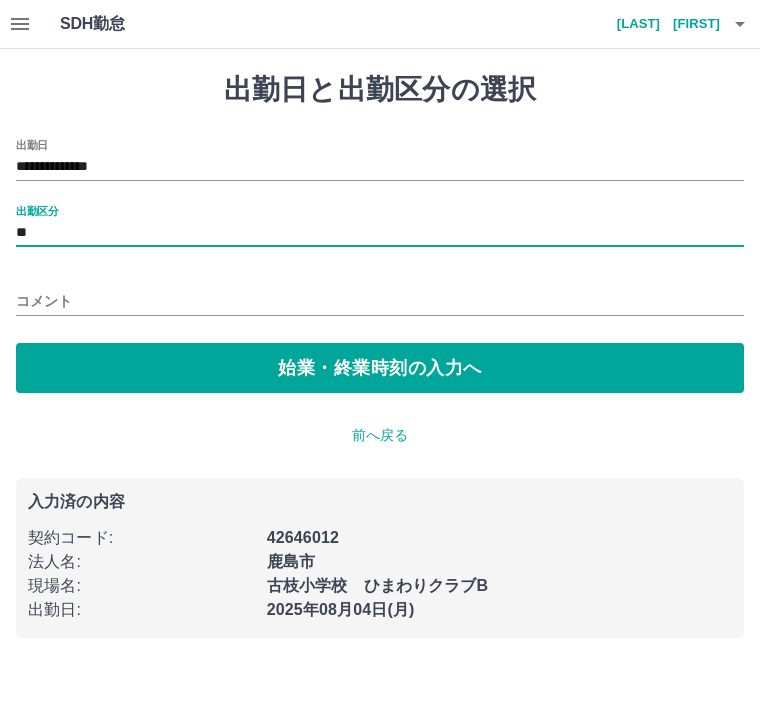 click on "始業・終業時刻の入力へ" at bounding box center (380, 368) 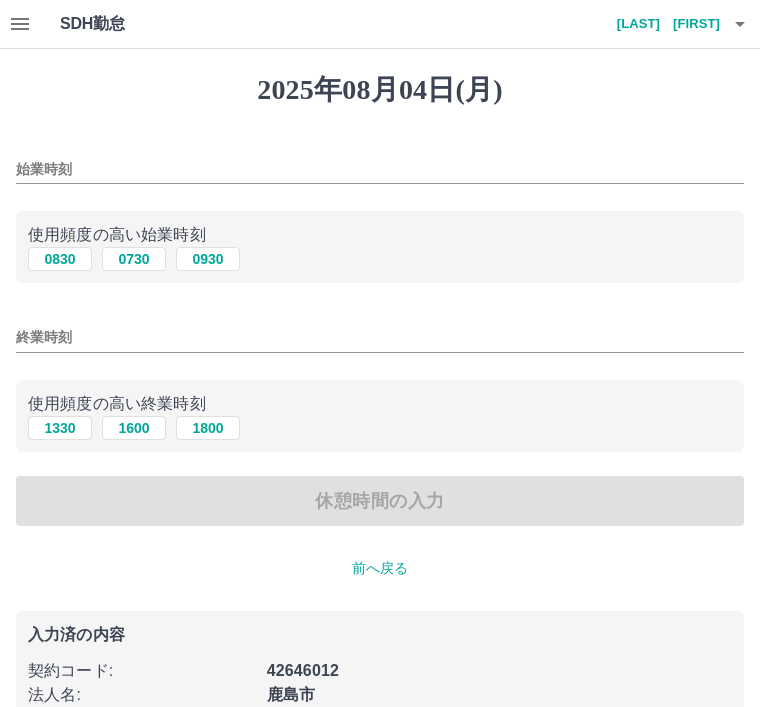 click on "始業時刻" at bounding box center (380, 169) 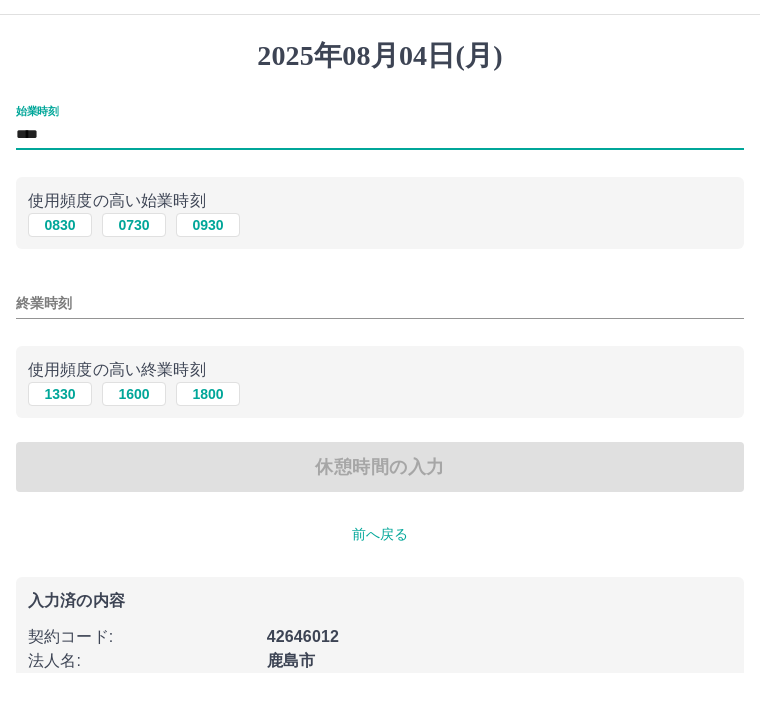 type on "****" 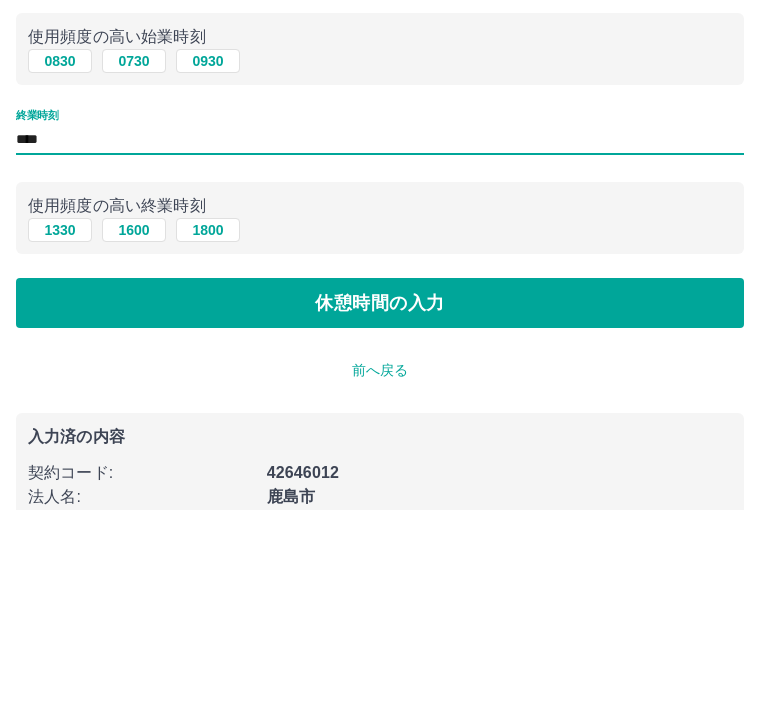 type on "****" 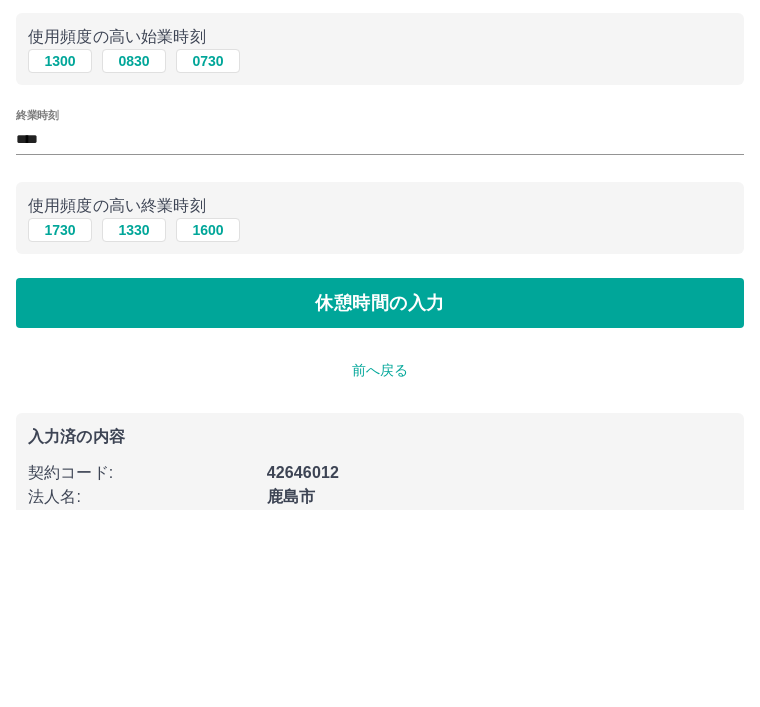 scroll, scrollTop: 50, scrollLeft: 0, axis: vertical 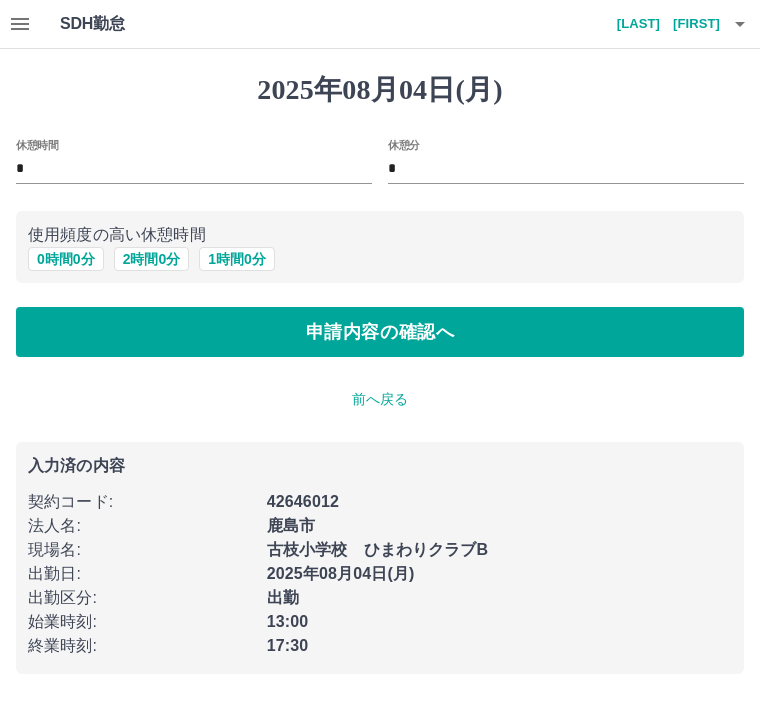 click on "0 時間 0 分" at bounding box center (66, 259) 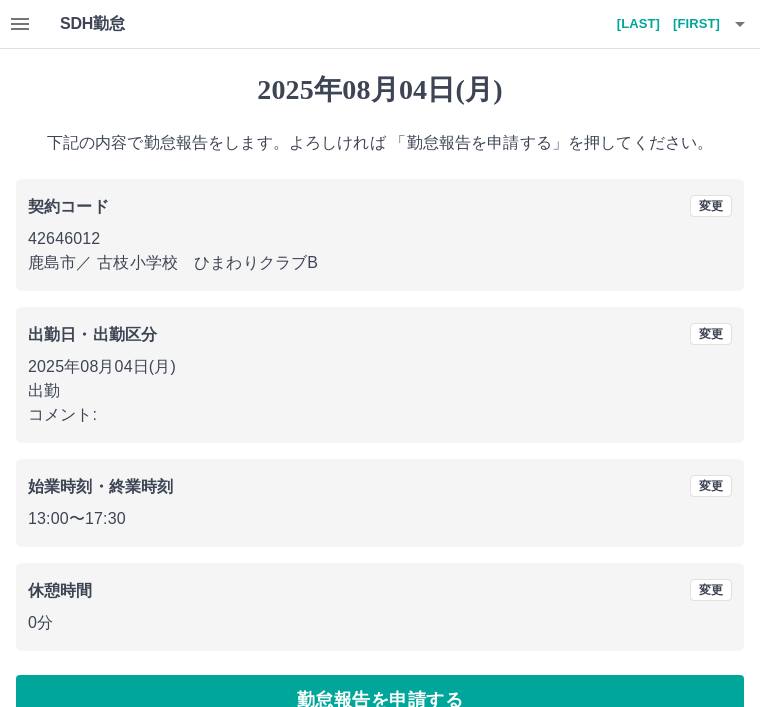scroll, scrollTop: 41, scrollLeft: 0, axis: vertical 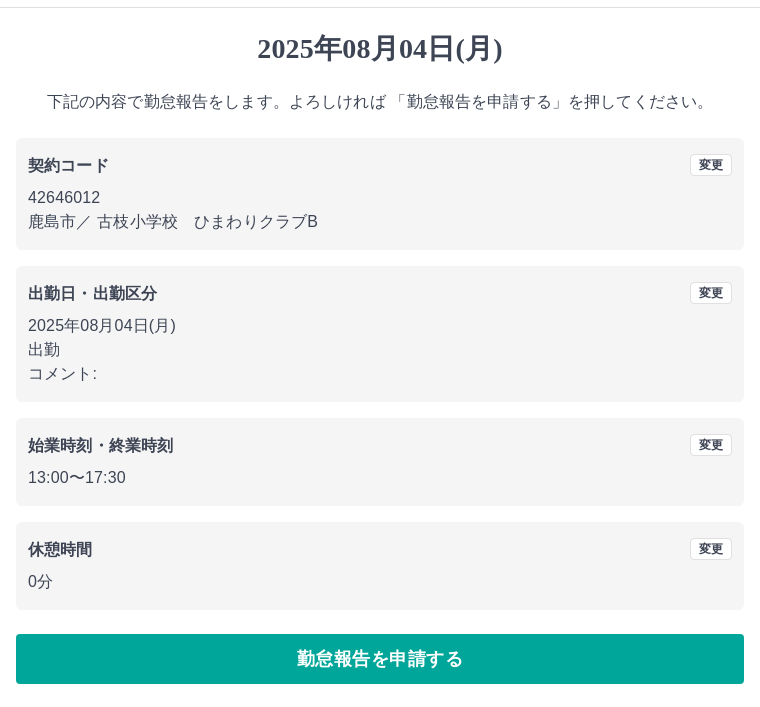 click on "勤怠報告を申請する" at bounding box center [380, 659] 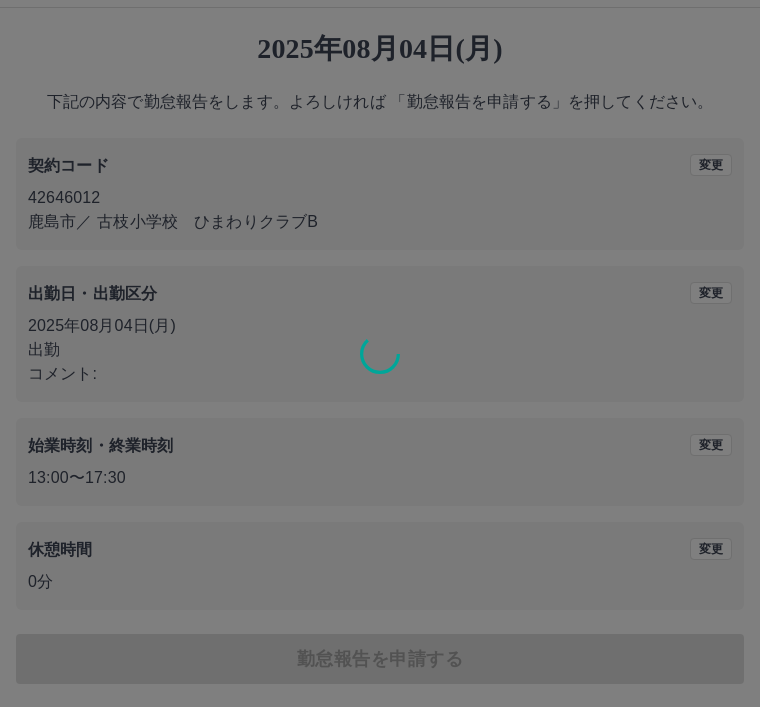 scroll, scrollTop: 0, scrollLeft: 0, axis: both 